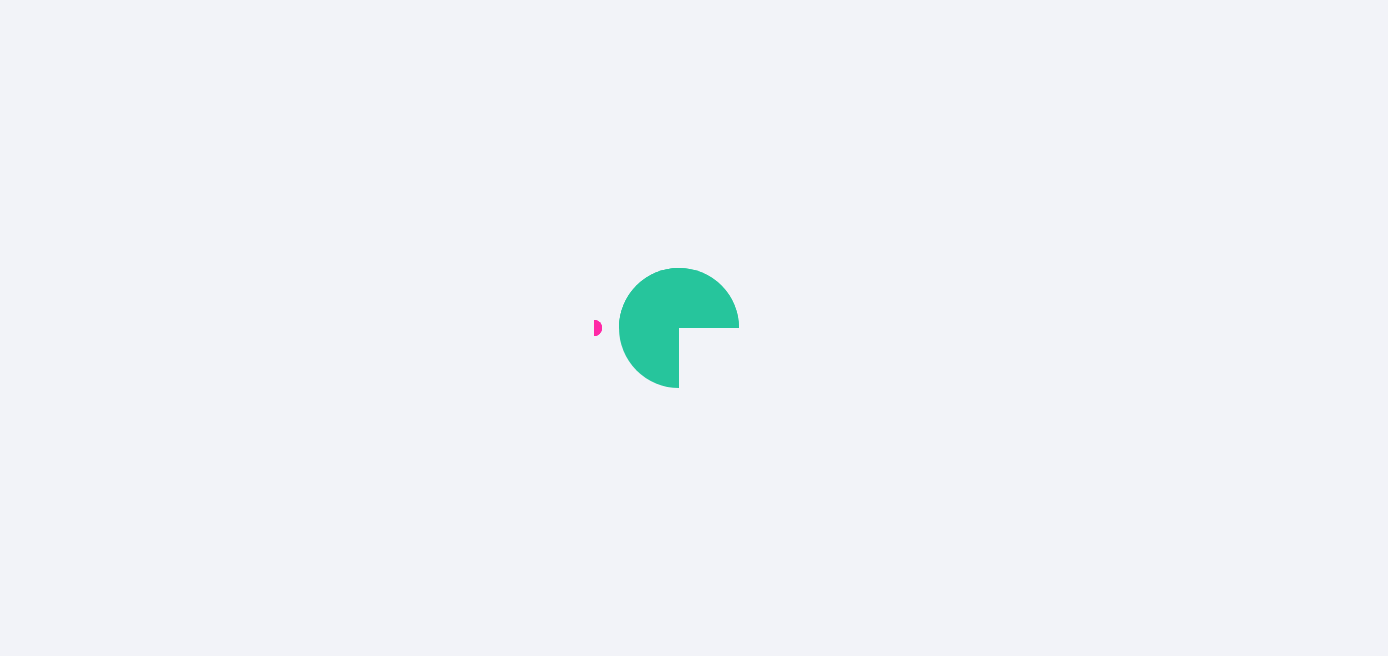 scroll, scrollTop: 0, scrollLeft: 0, axis: both 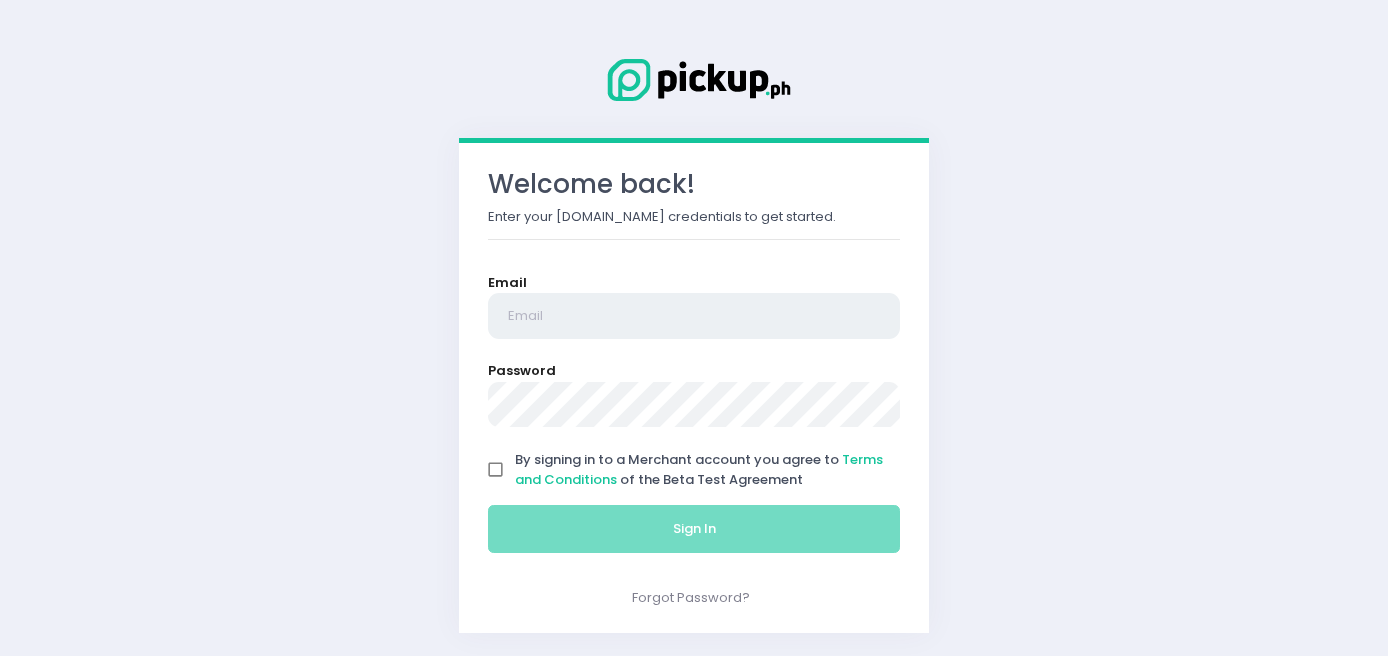 type on "[EMAIL_ADDRESS][DOMAIN_NAME]" 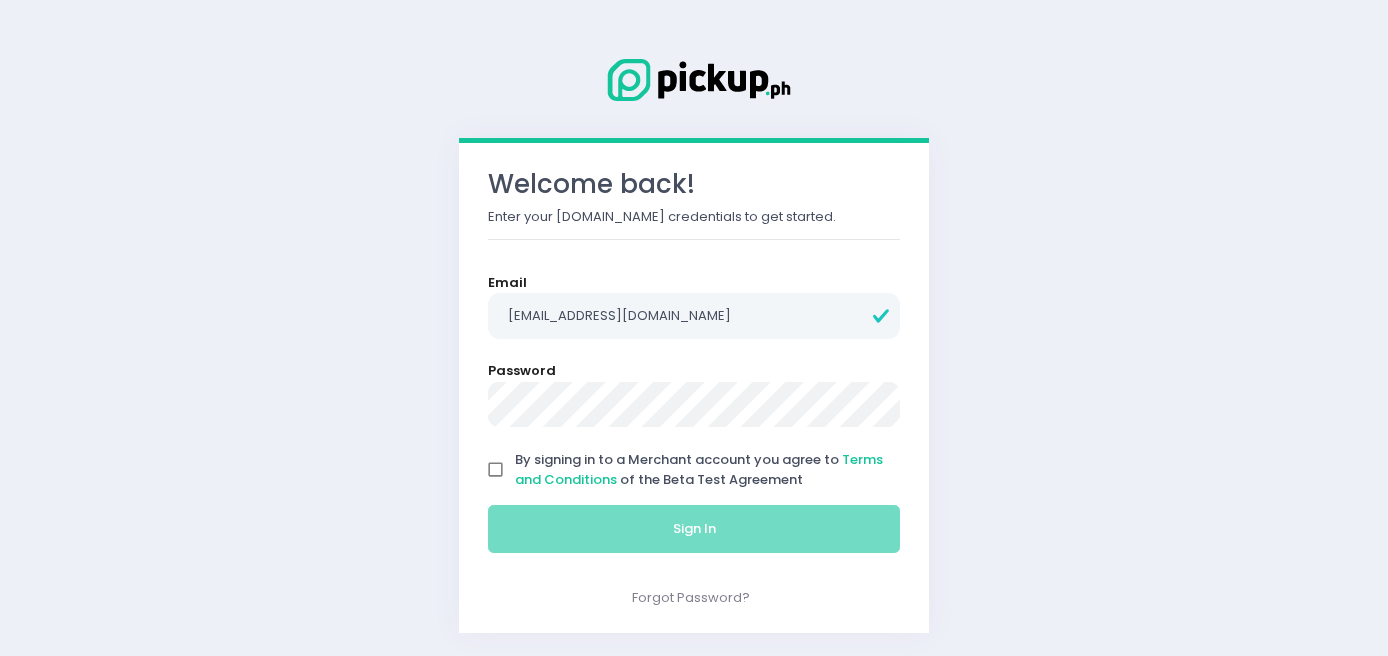 click on "By signing in to a Merchant account you agree to   Terms and Conditions   of the Beta Test Agreement" at bounding box center (496, 470) 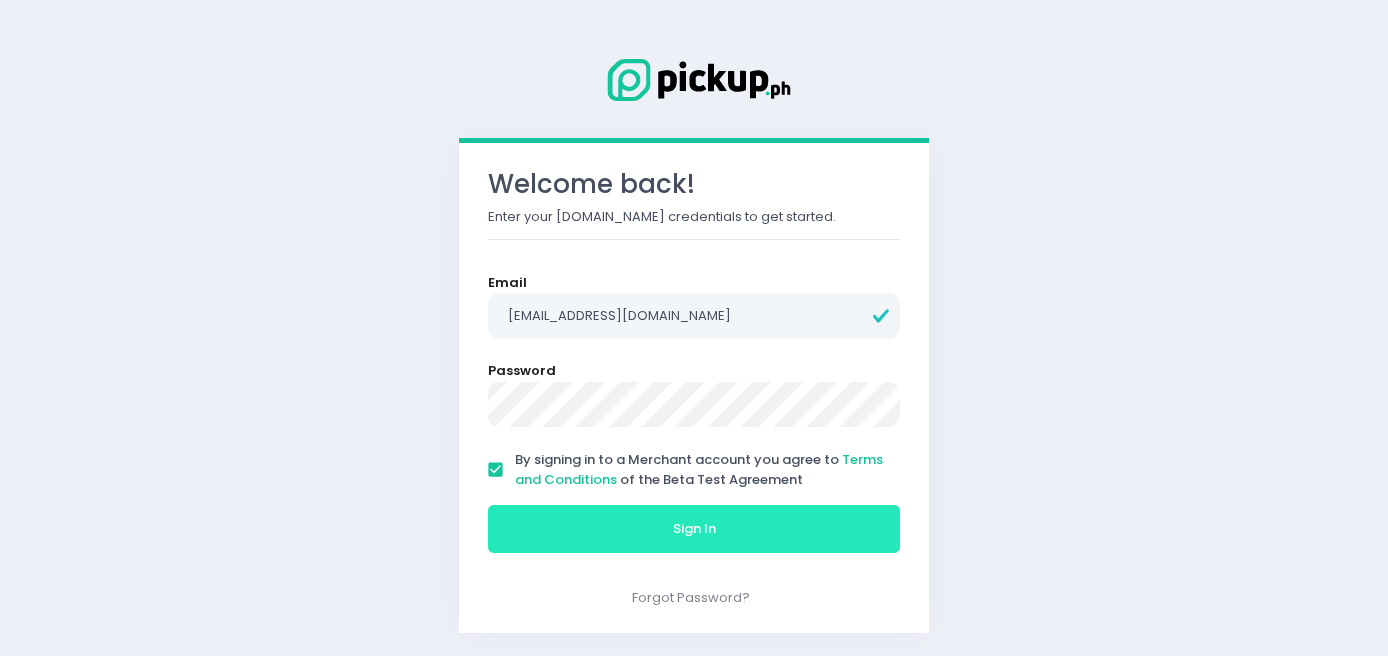 click on "Sign In" at bounding box center [694, 529] 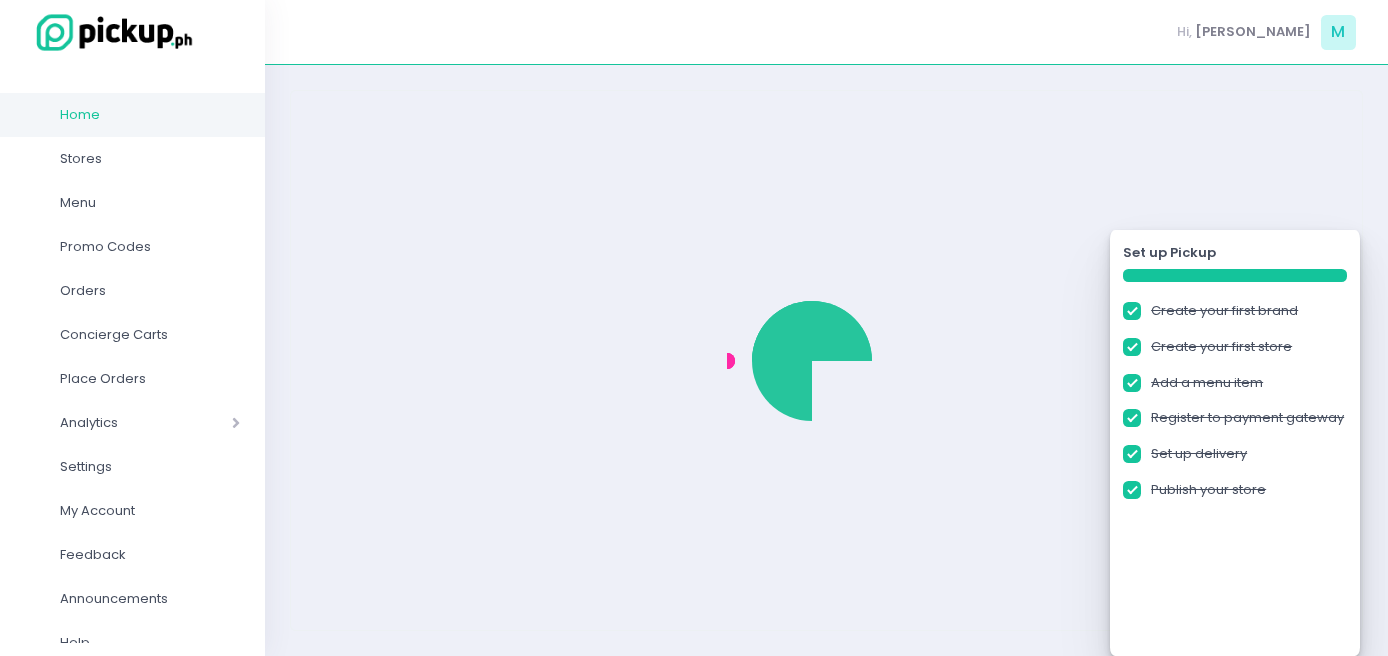 checkbox on "true" 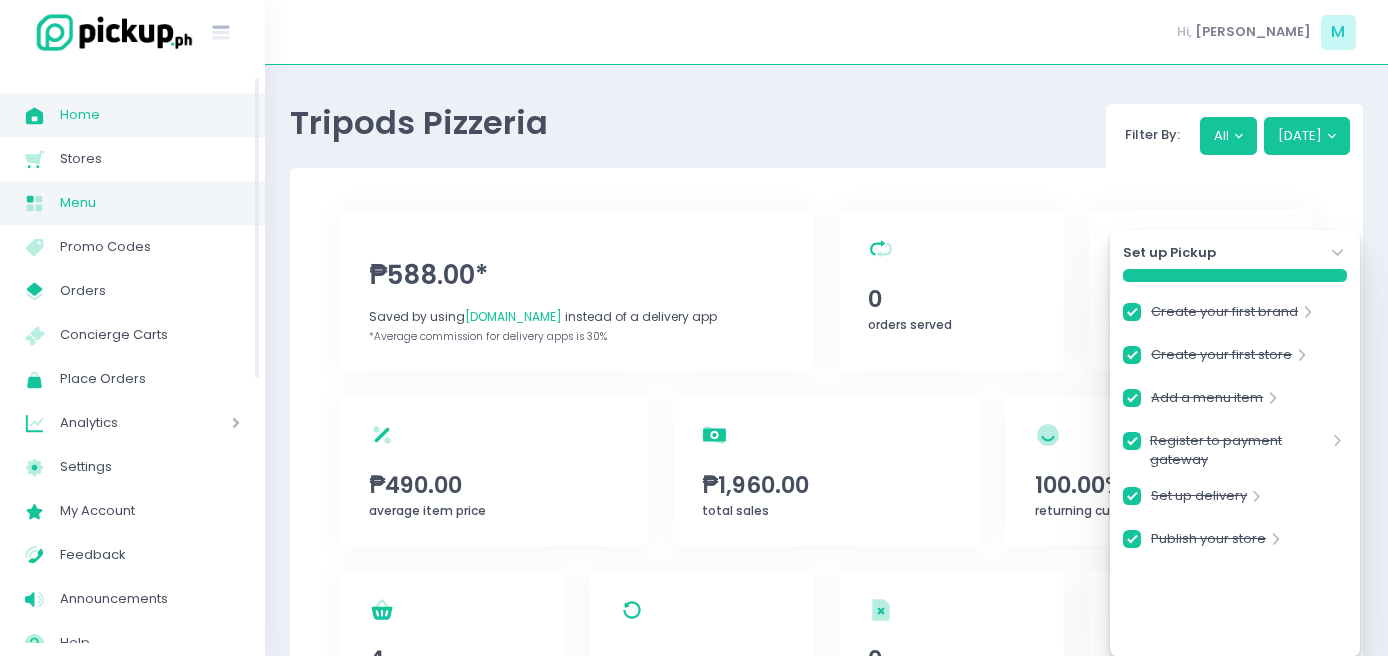 click on "Menu" at bounding box center (150, 203) 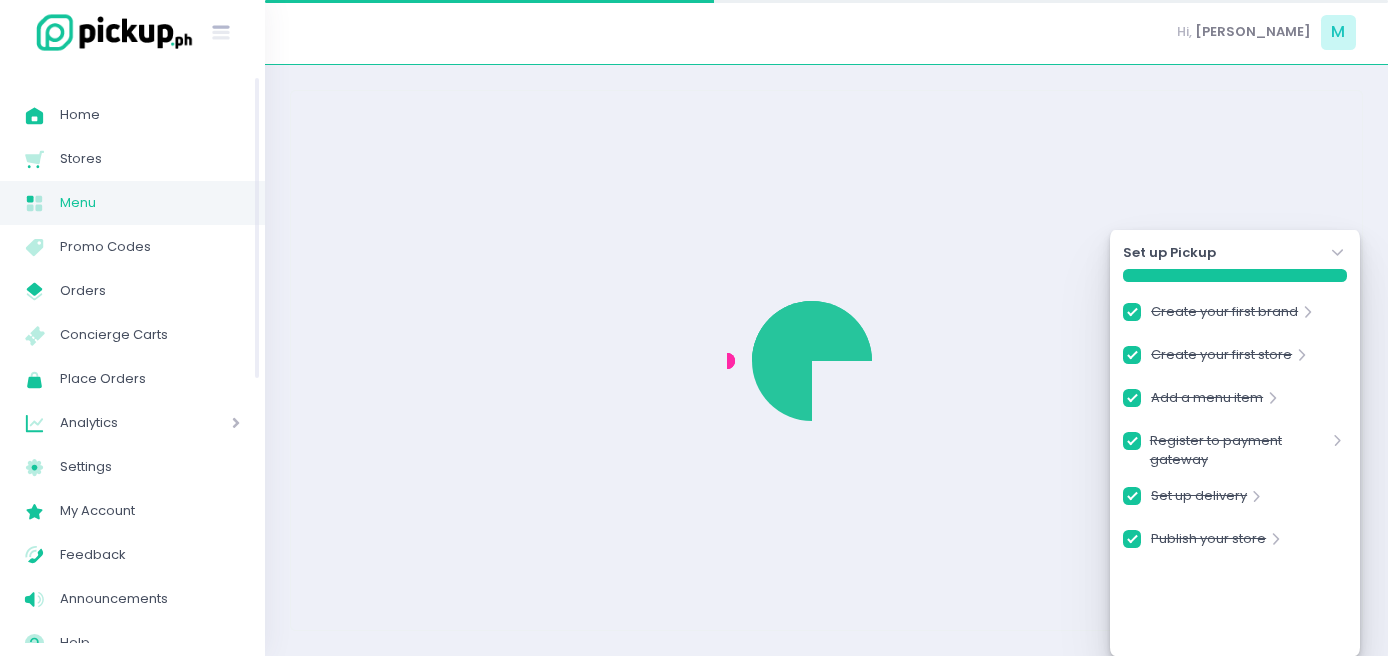 checkbox on "true" 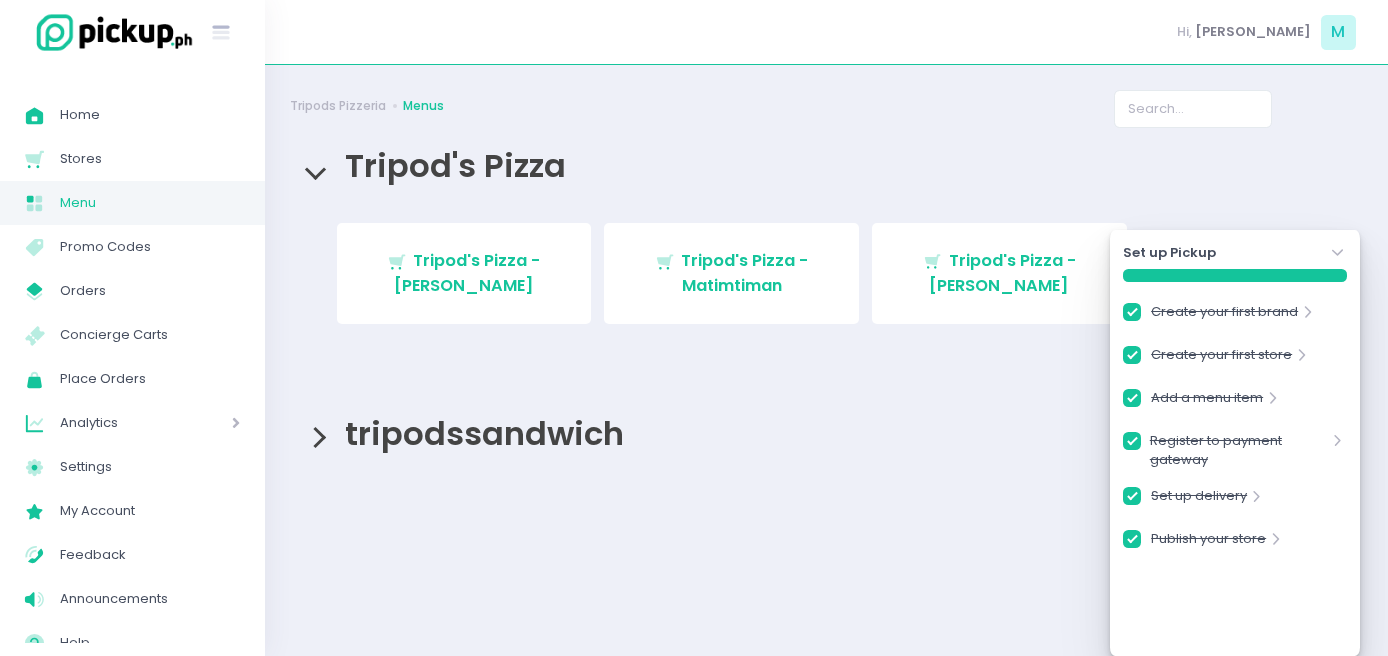 click on "Stockholm-icons / Navigation / Angle-down Created with Sketch." 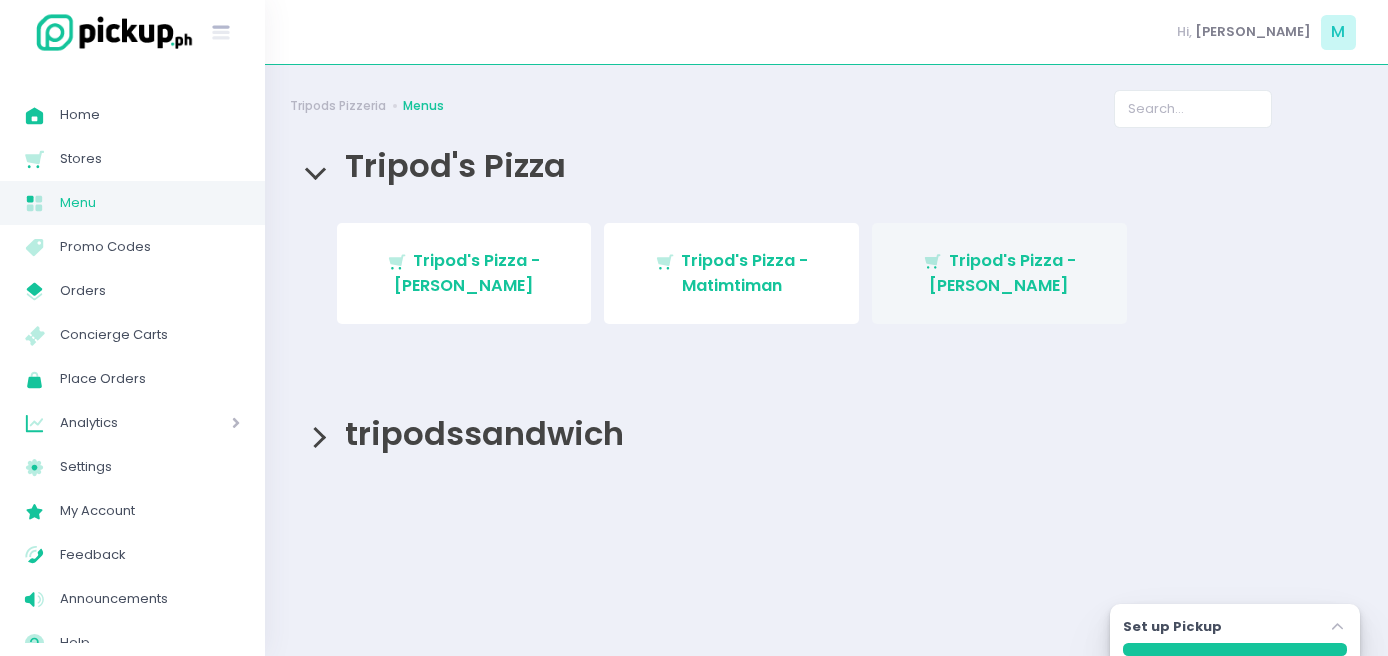 click on "Stockholm-icons / Shopping / Cart1 Created with Sketch. Tripod's Pizza - [PERSON_NAME]" at bounding box center (999, 273) 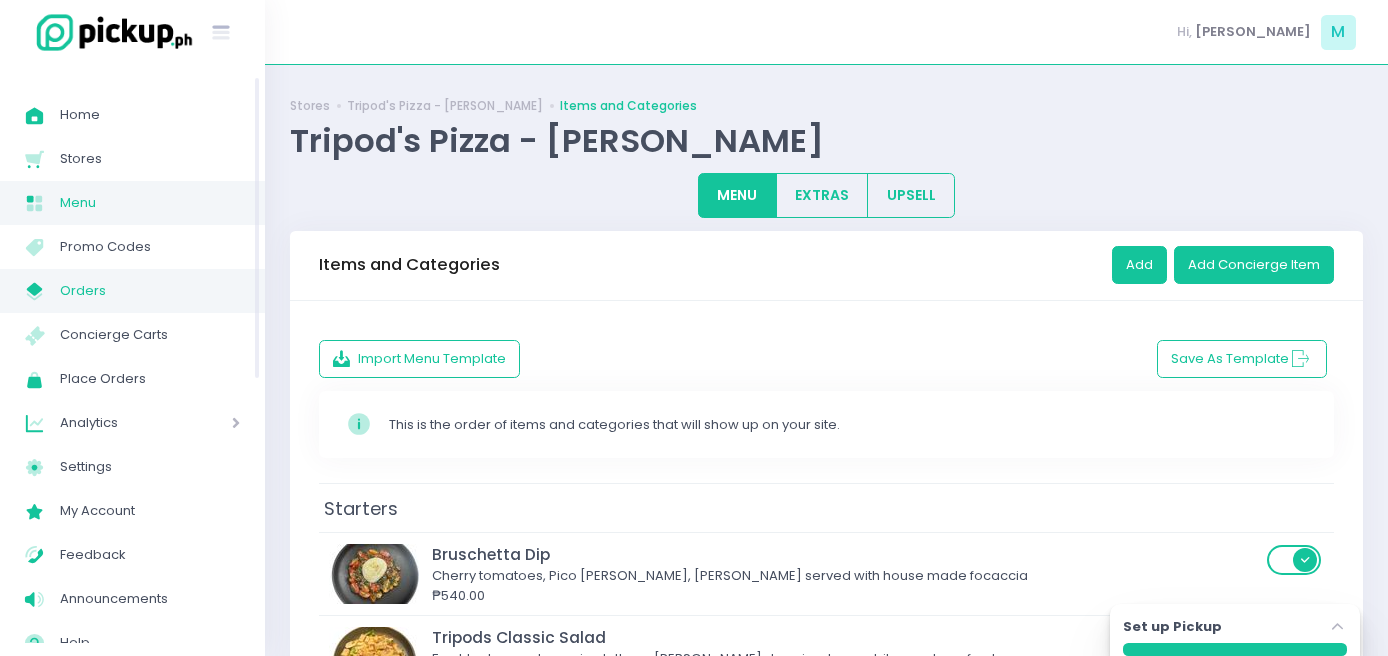 click on "Orders" at bounding box center (150, 291) 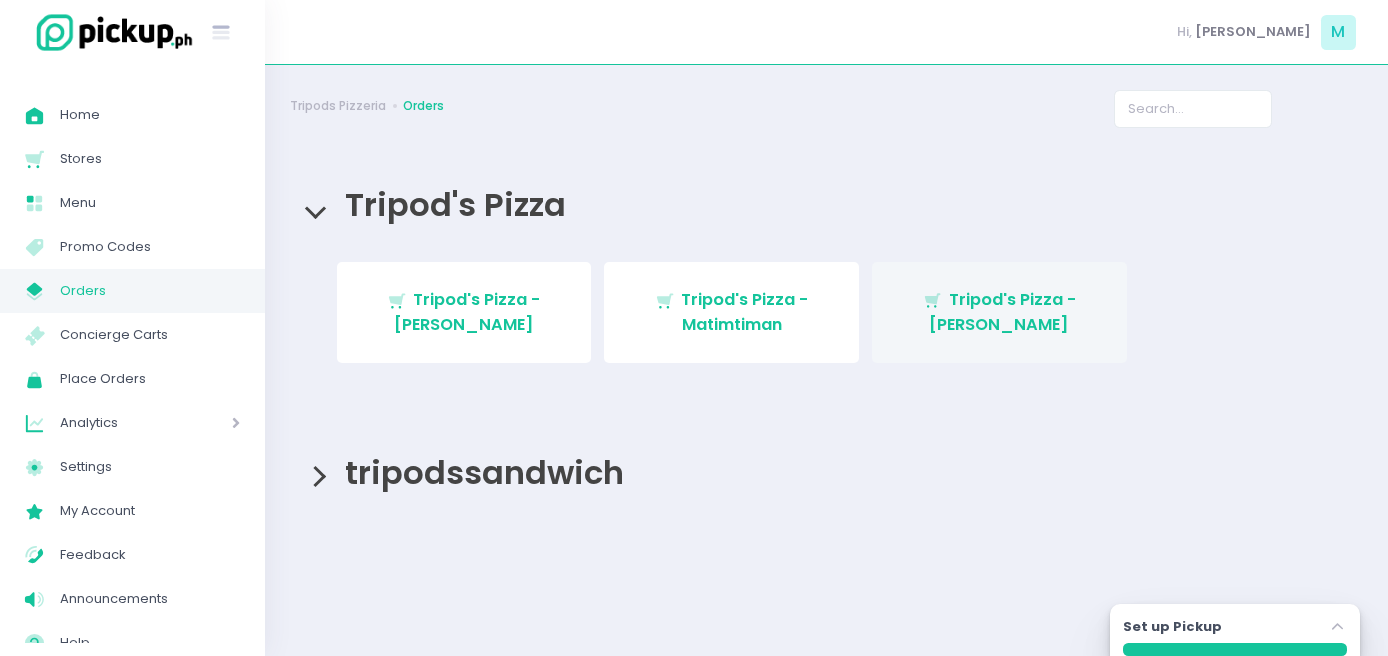 click on "Stockholm-icons / Shopping / Cart1 Created with Sketch. Tripod's Pizza - [PERSON_NAME]" at bounding box center (999, 312) 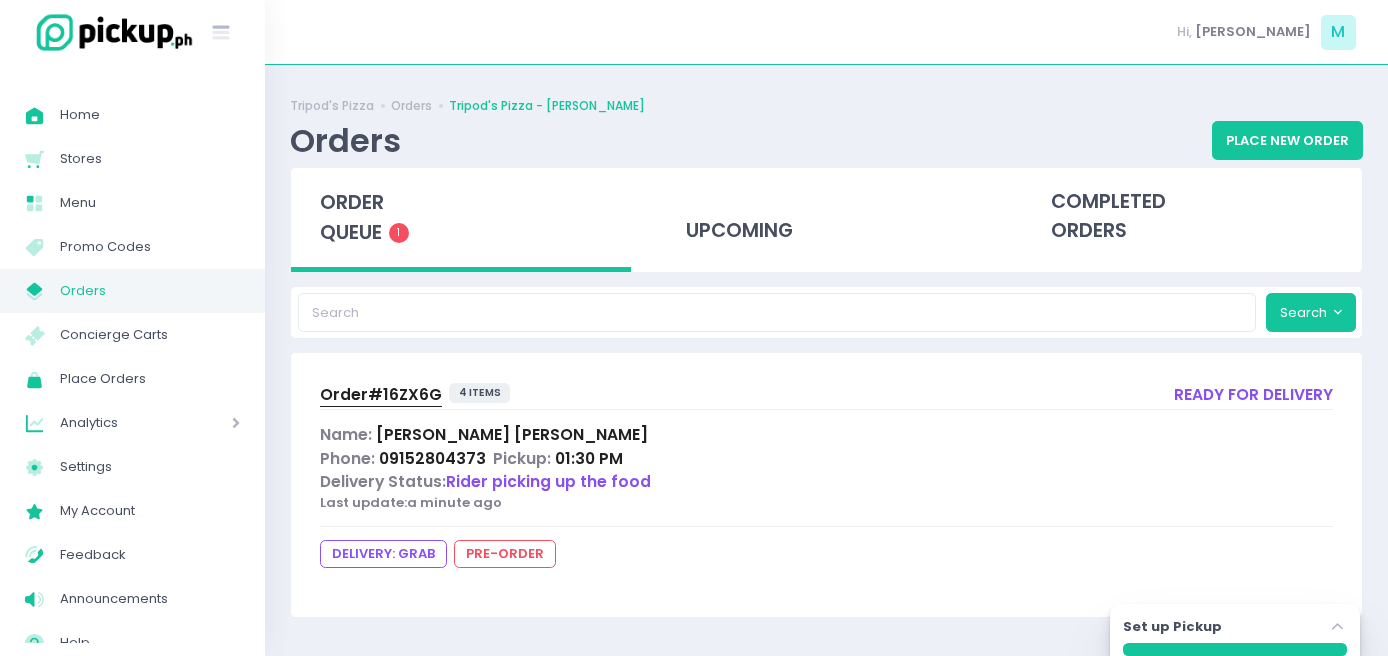 click on "Phone:   09152804373 Pickup:   01:30 PM" at bounding box center (826, 458) 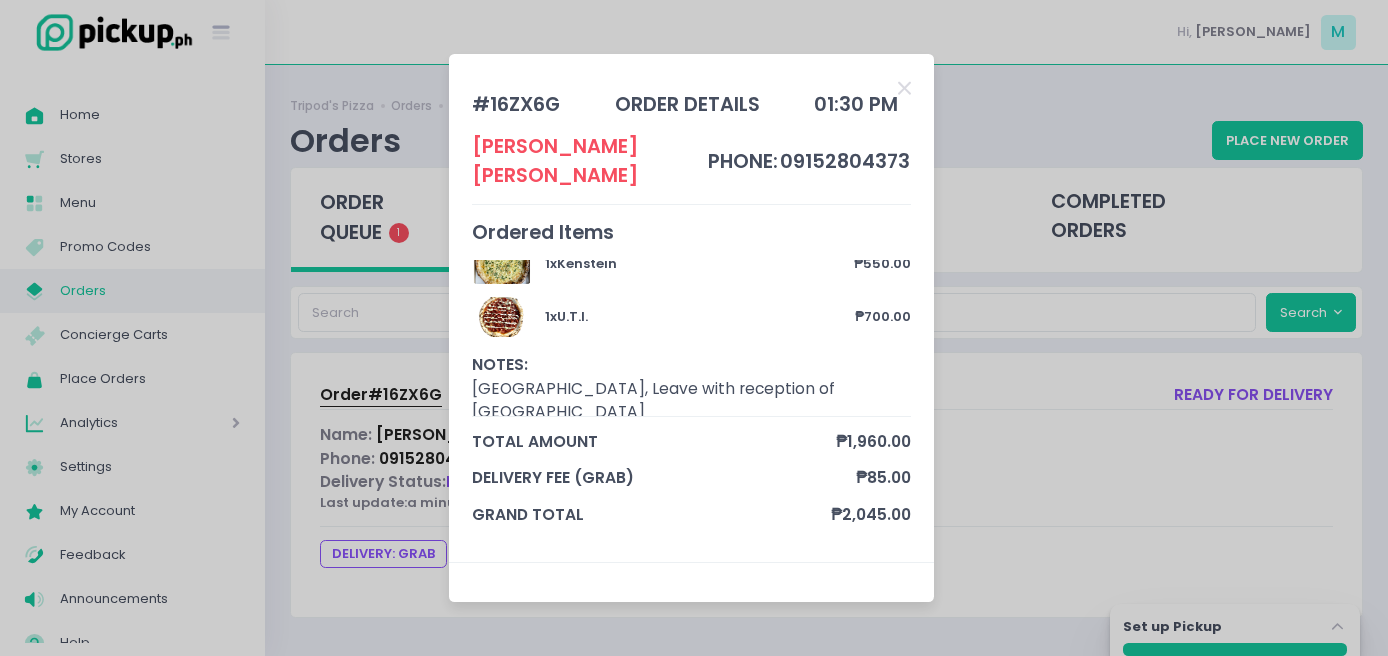 scroll, scrollTop: 0, scrollLeft: 0, axis: both 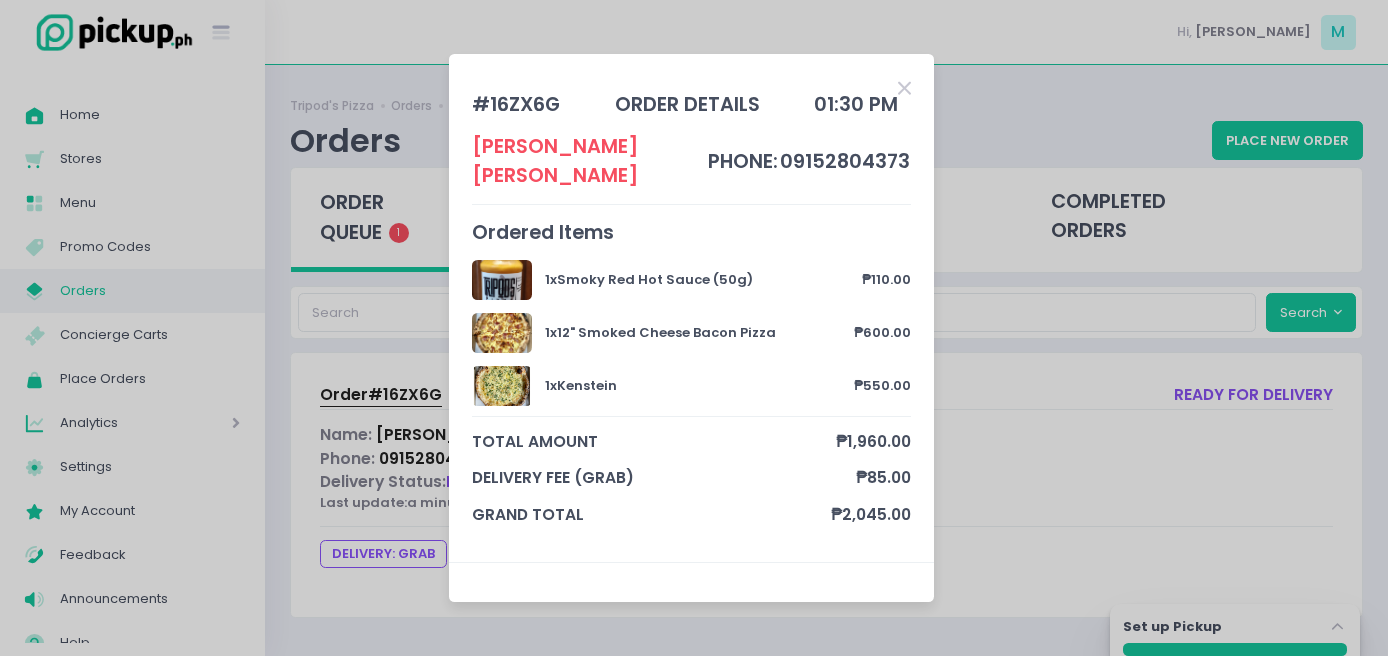click at bounding box center (904, 88) 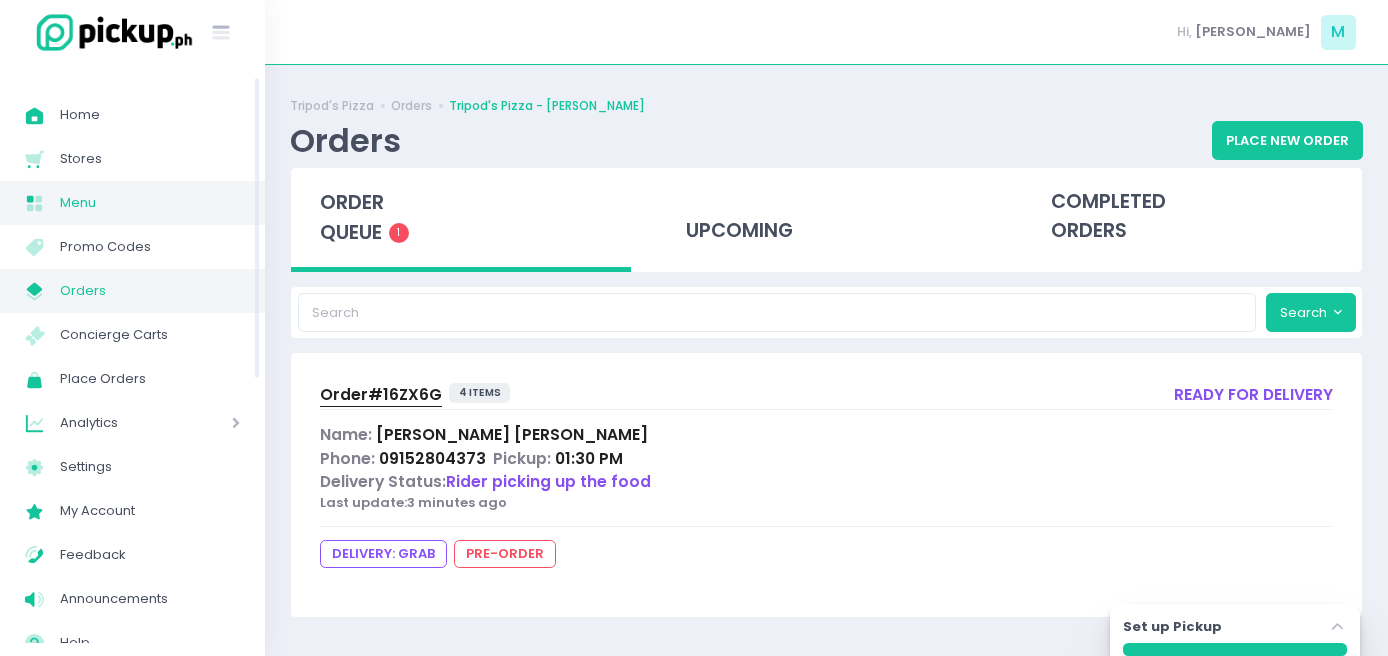click on "Menu" at bounding box center [150, 203] 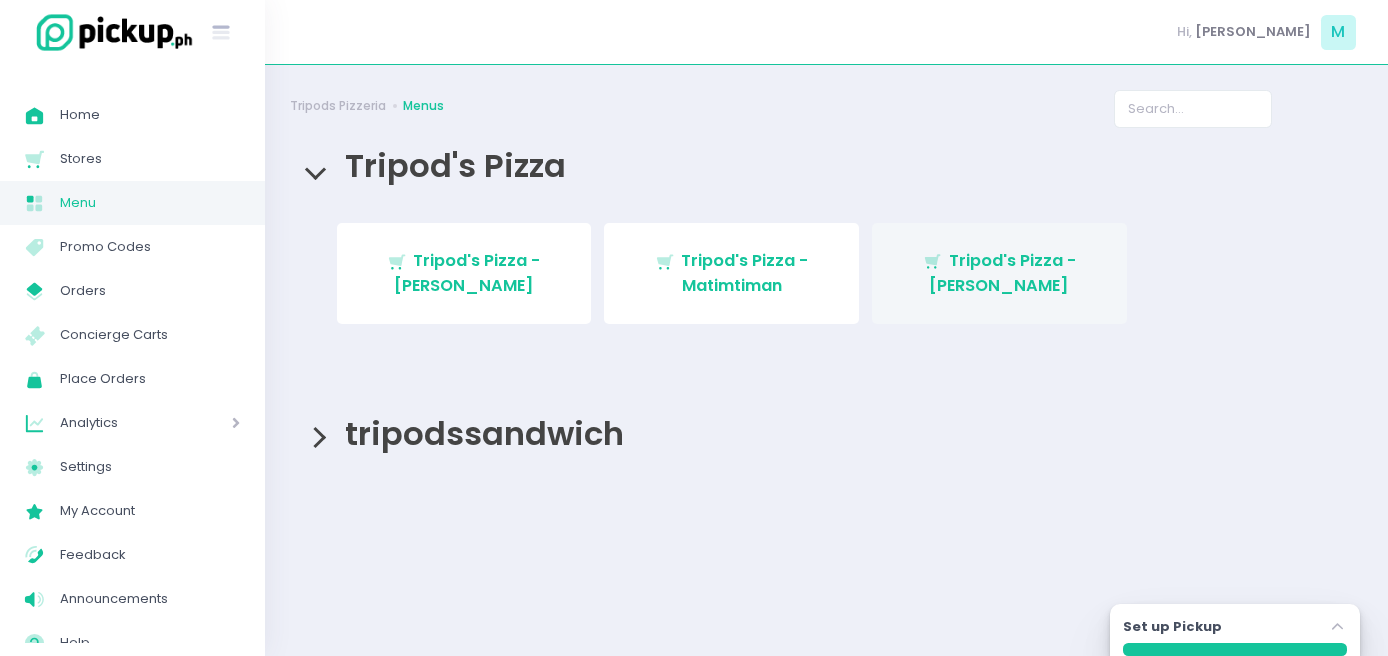 click on "Stockholm-icons / Shopping / Cart1 Created with Sketch. Tripod's Pizza - [PERSON_NAME]" at bounding box center [999, 273] 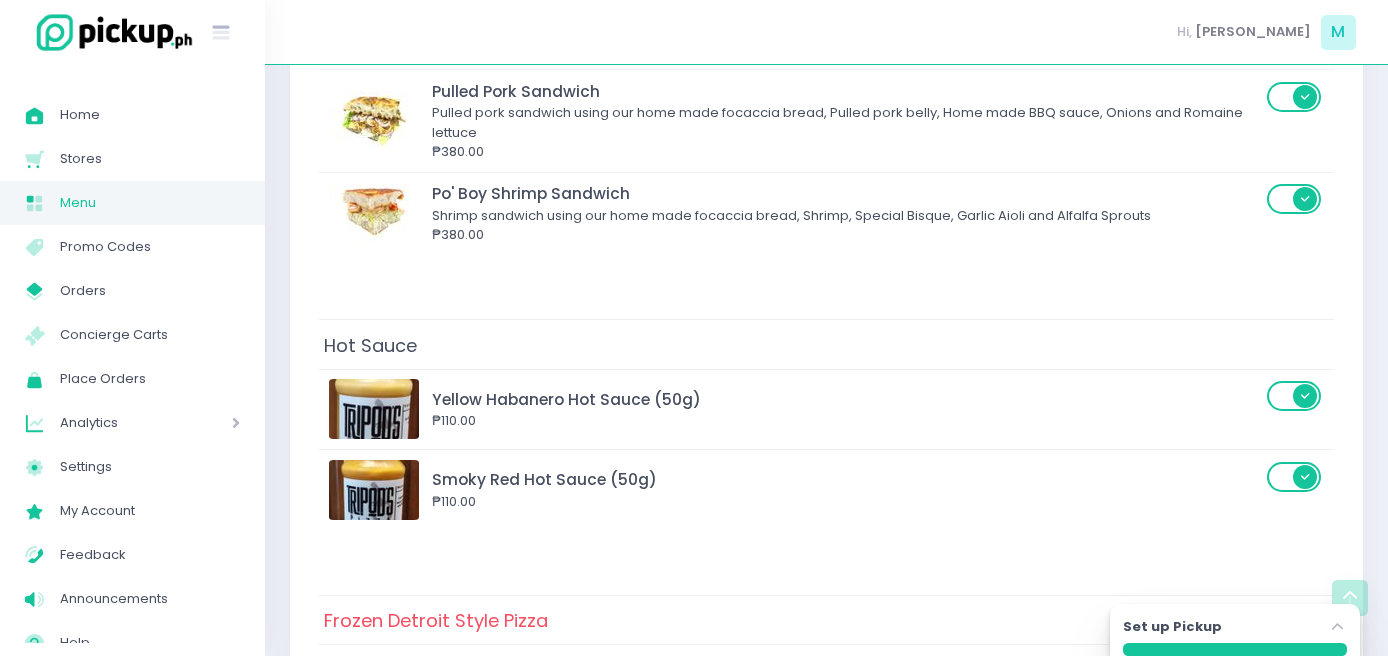 scroll, scrollTop: 5253, scrollLeft: 0, axis: vertical 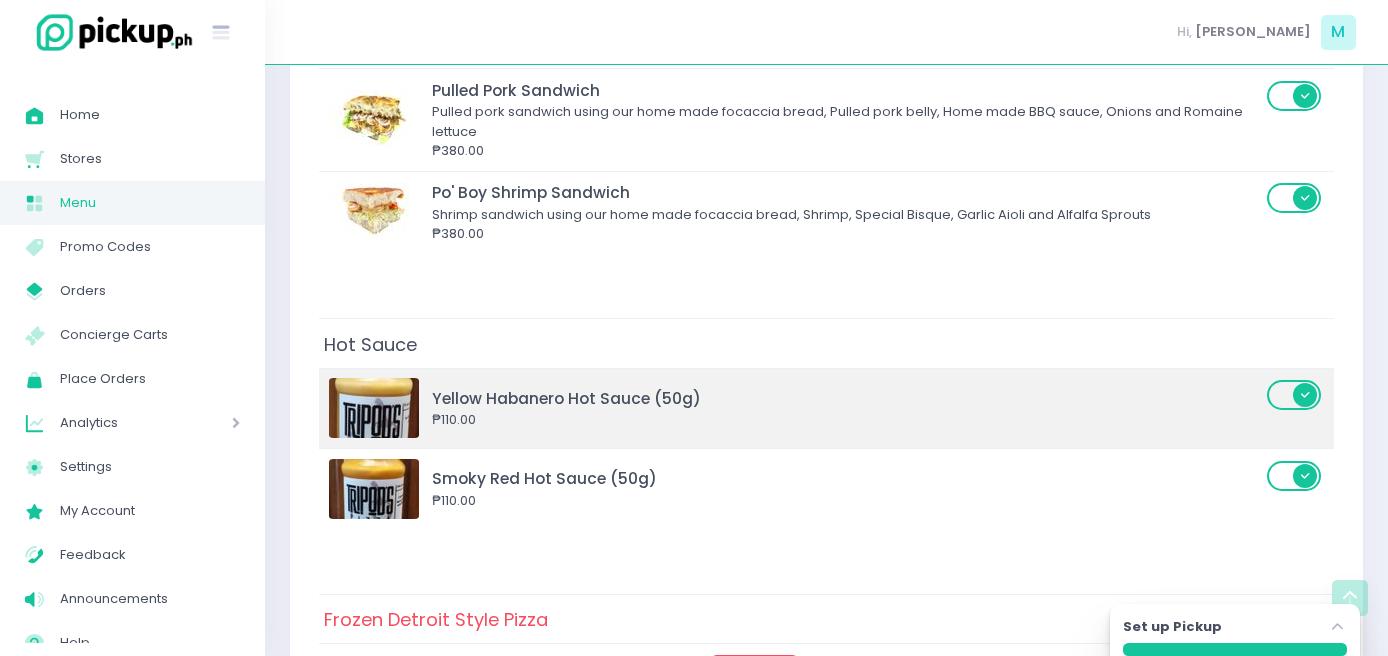 click on "Yellow Habanero Hot Sauce (50g) ₱110.00" at bounding box center (826, 408) 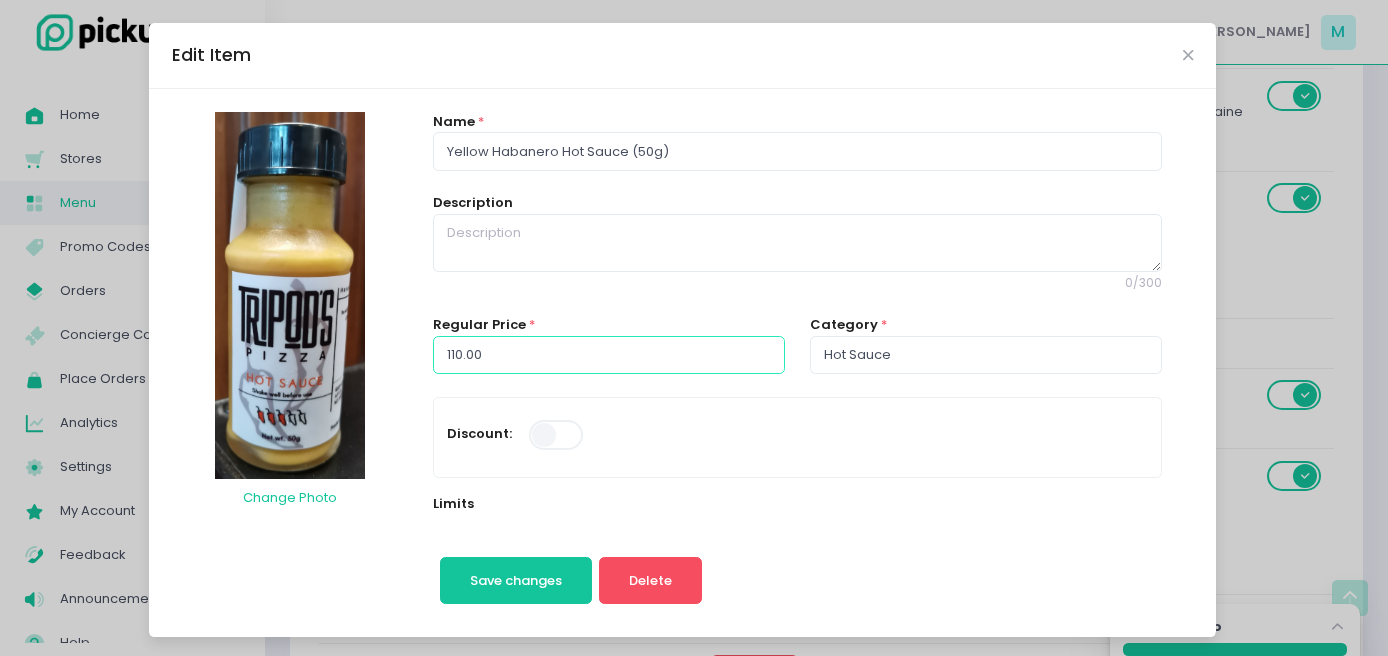 drag, startPoint x: 456, startPoint y: 354, endPoint x: 456, endPoint y: 331, distance: 23 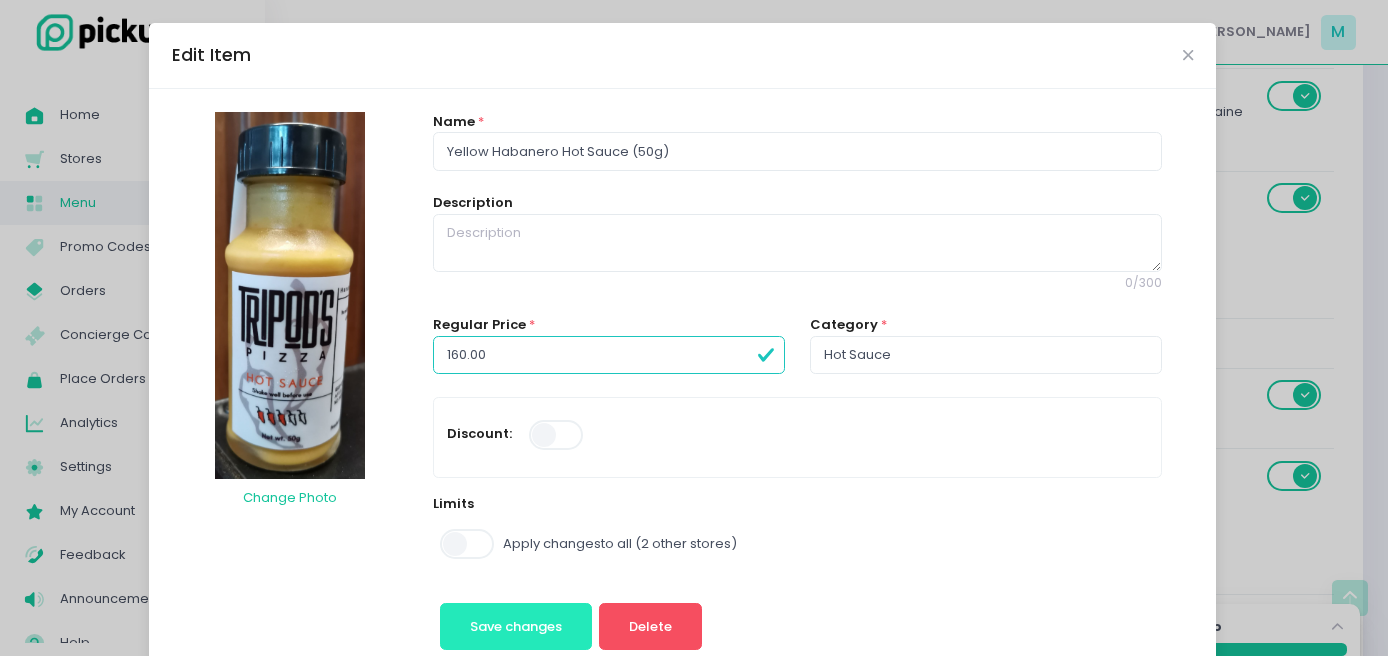 type on "160.00" 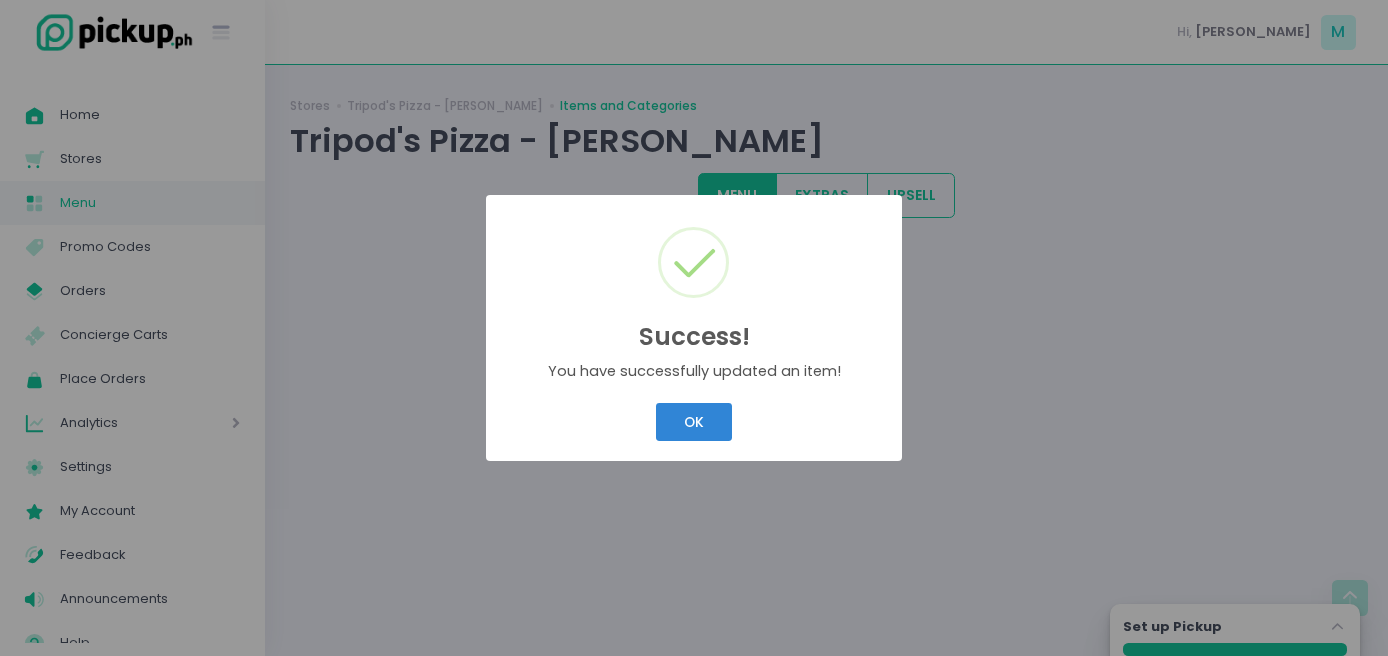 scroll, scrollTop: 0, scrollLeft: 0, axis: both 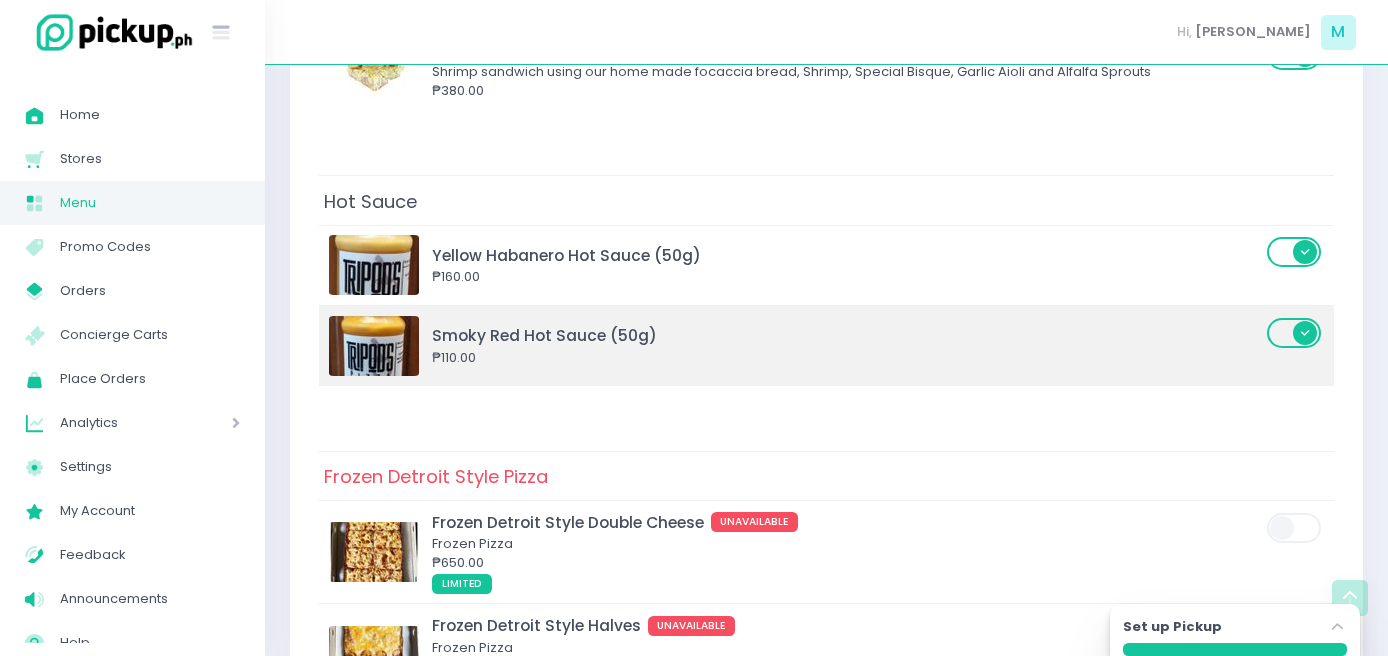click on "Smoky Red Hot Sauce (50g)" at bounding box center [846, 335] 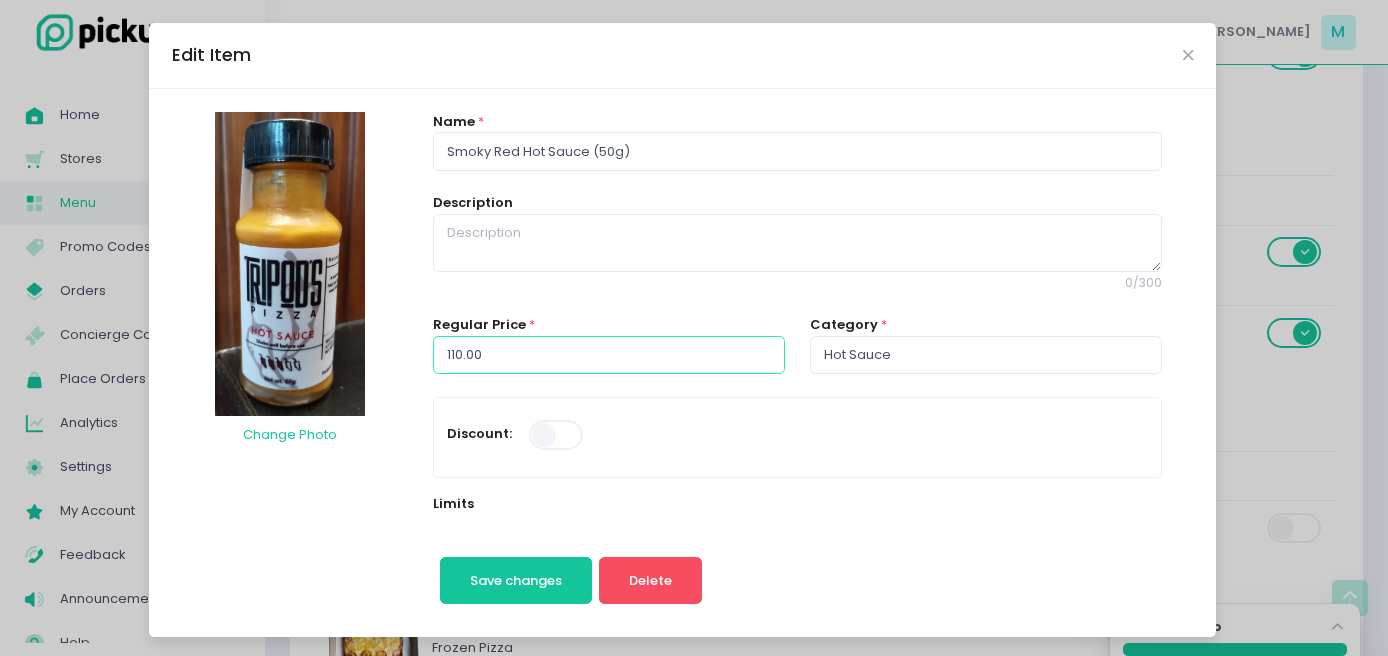 click on "110.00" at bounding box center [609, 355] 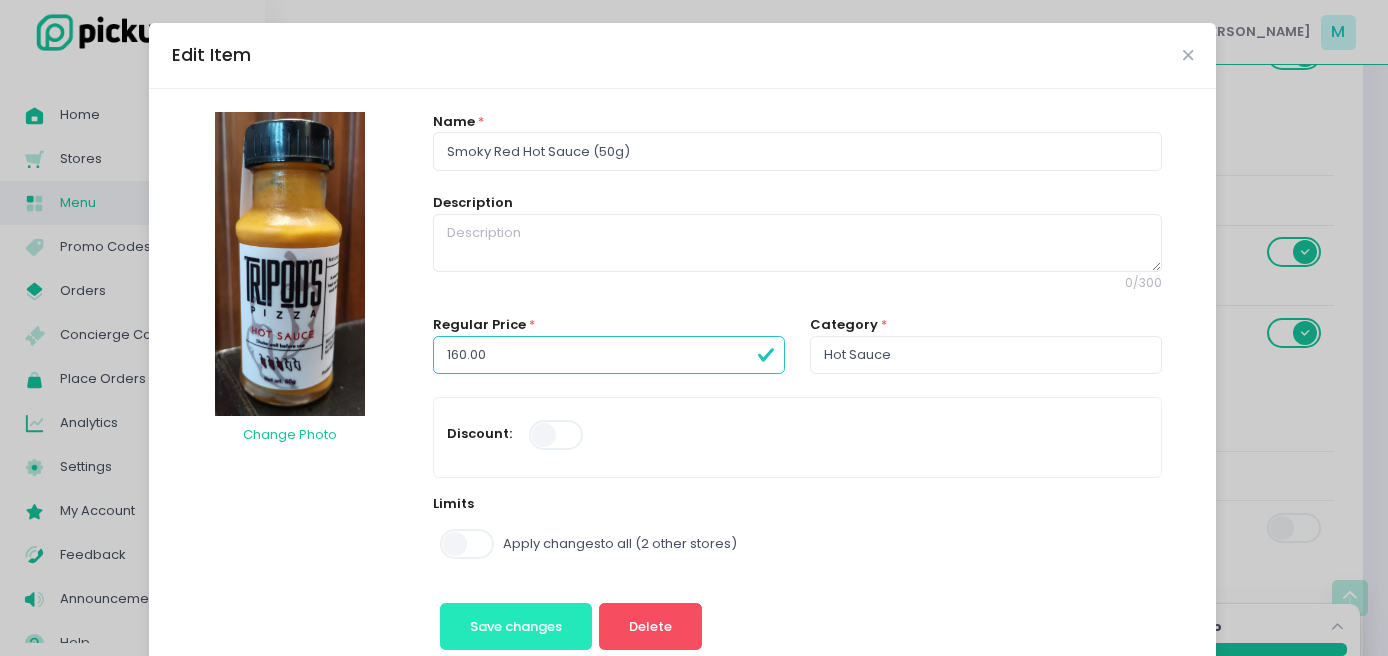 type on "160.00" 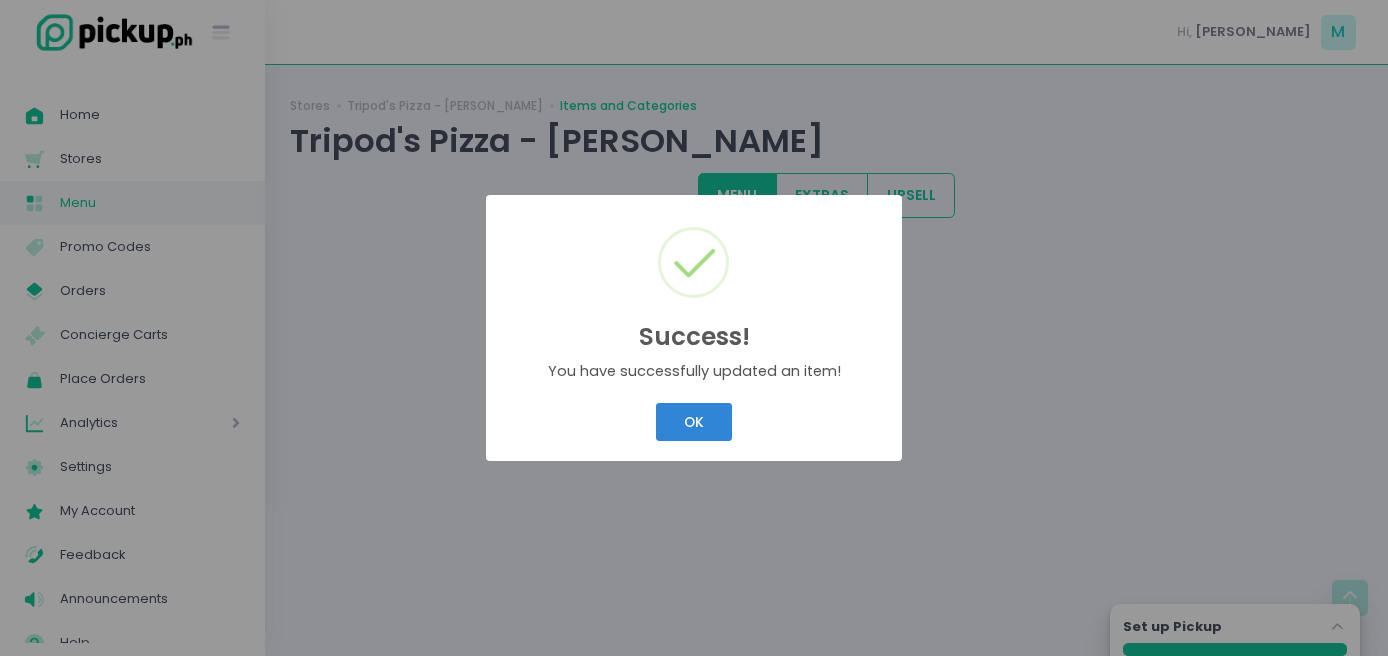 scroll, scrollTop: 0, scrollLeft: 0, axis: both 